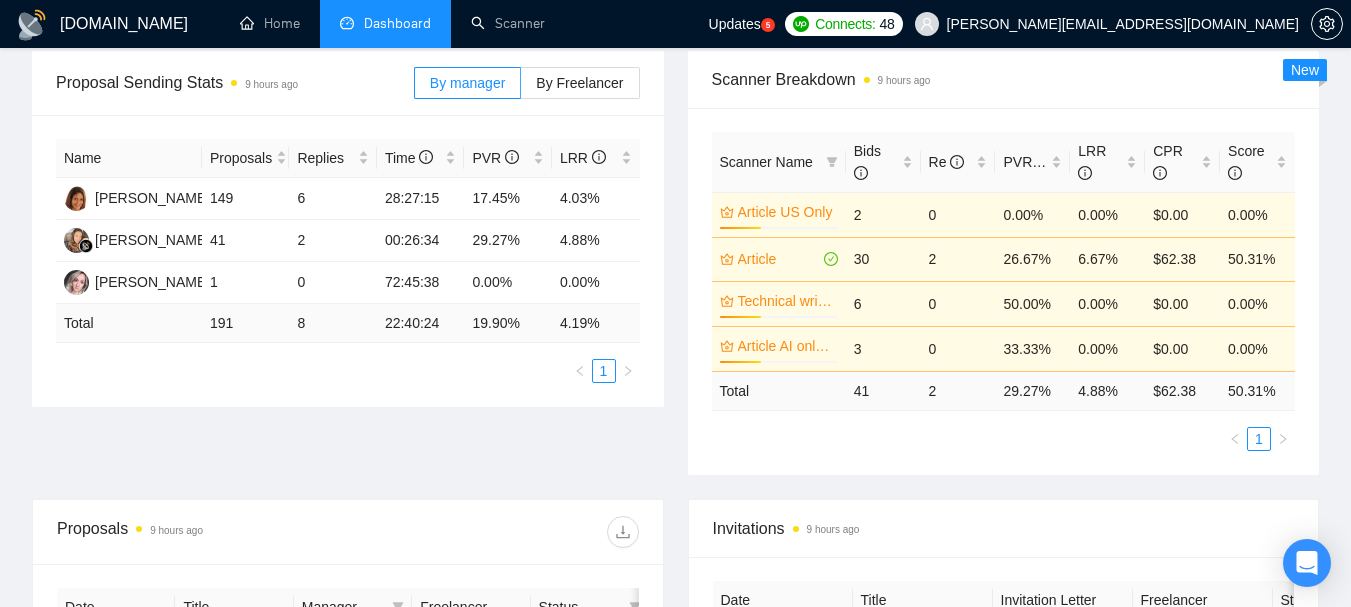 scroll, scrollTop: 700, scrollLeft: 0, axis: vertical 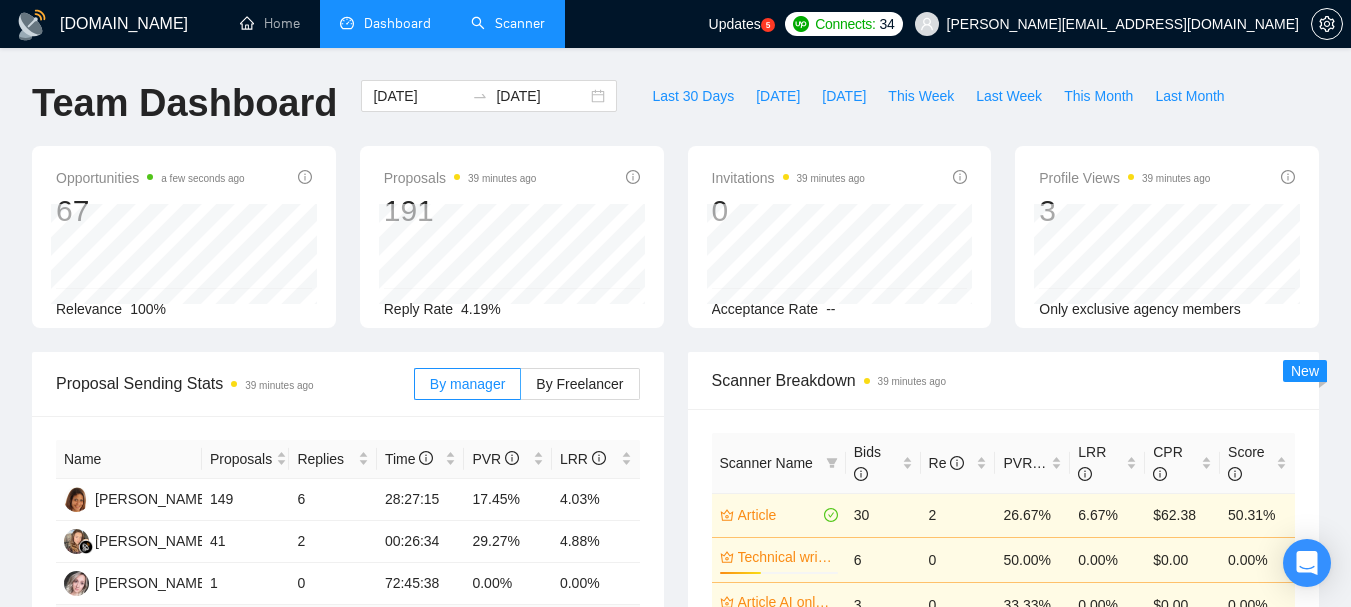 click on "Scanner" at bounding box center (508, 23) 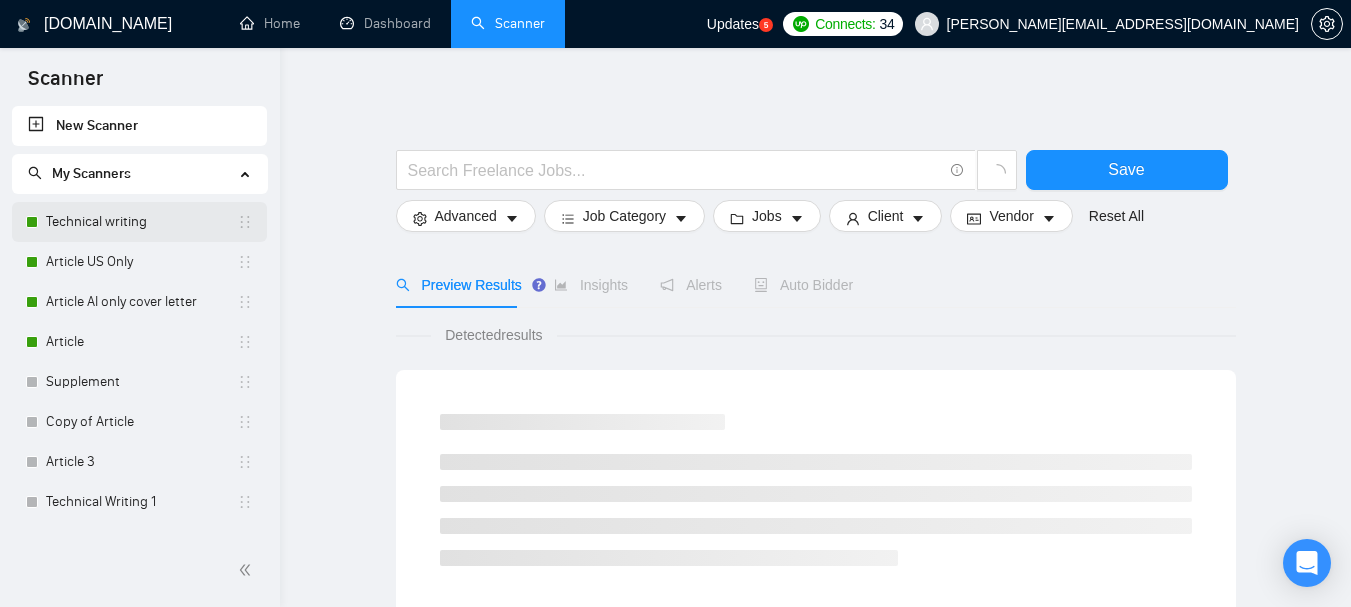 click on "Technical writing" at bounding box center [141, 222] 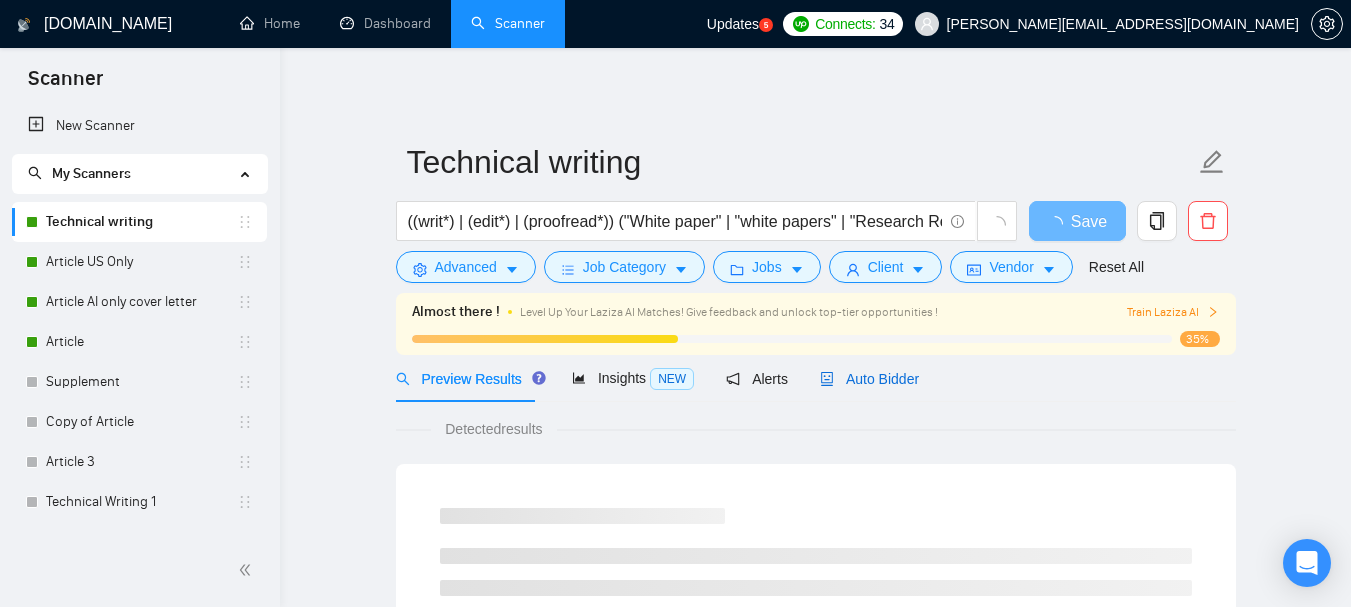 click on "Auto Bidder" at bounding box center (869, 379) 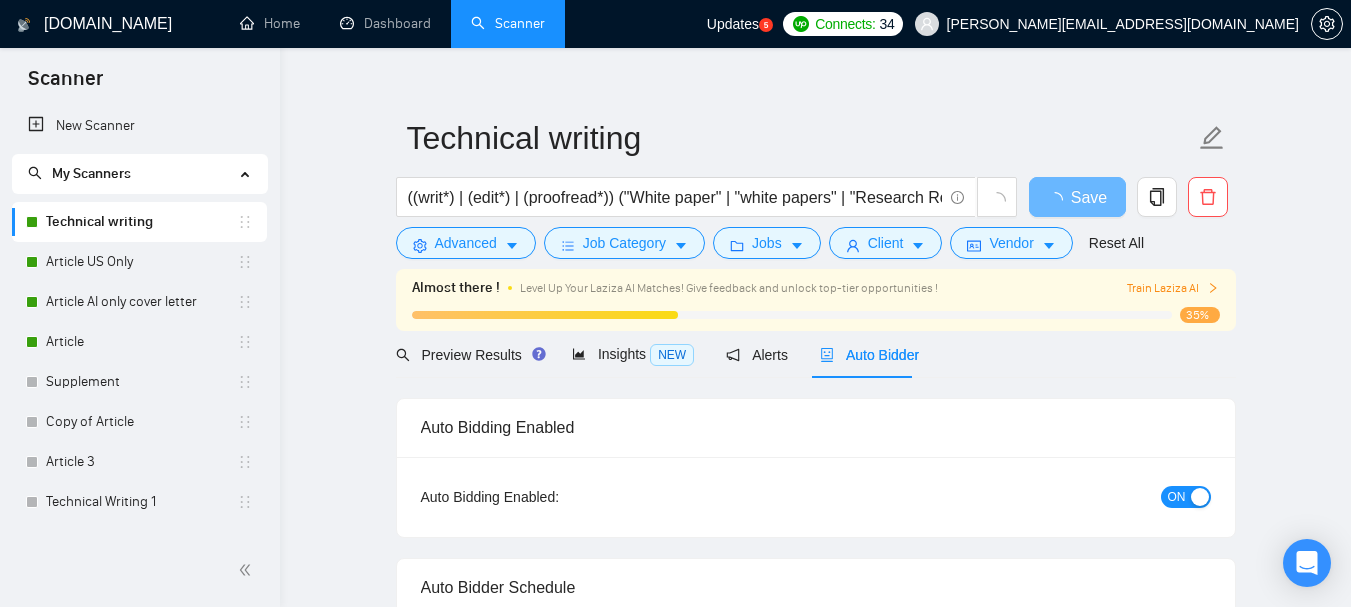 checkbox on "true" 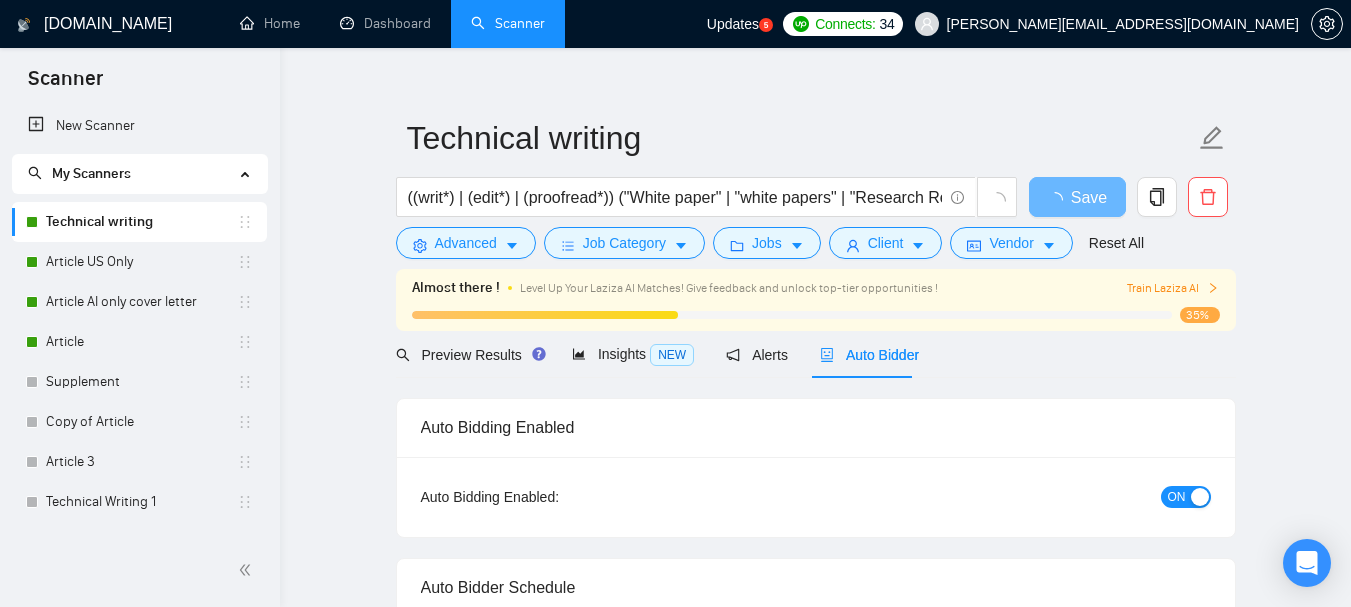 checkbox on "true" 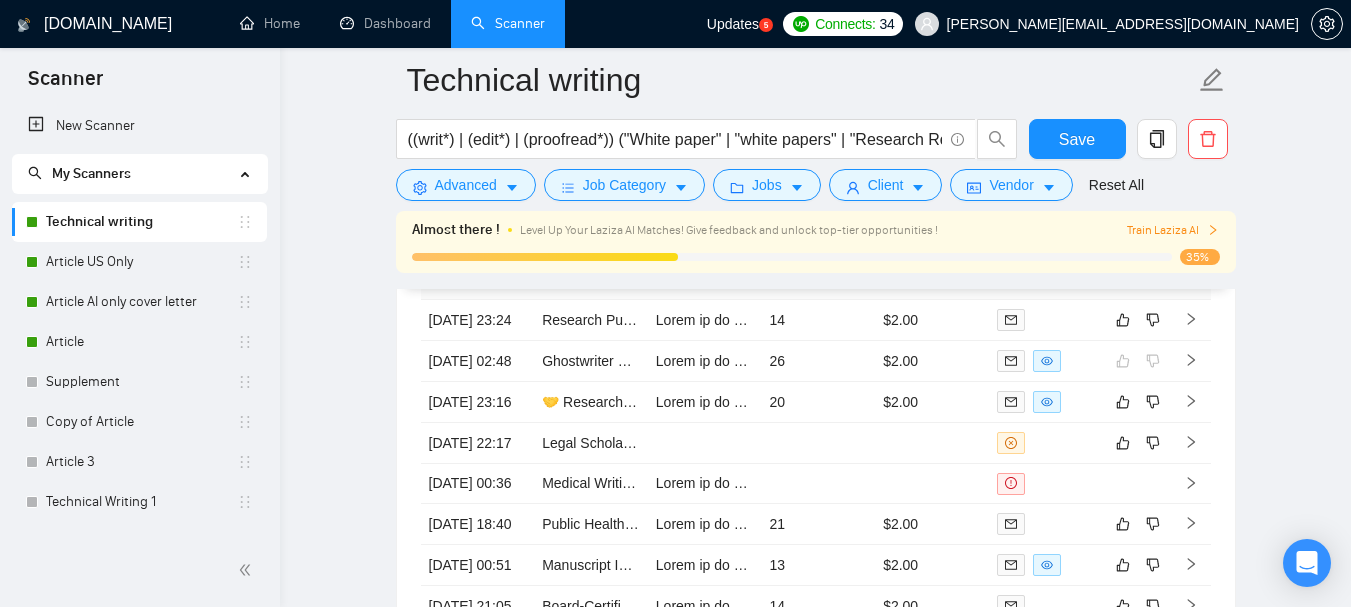 scroll, scrollTop: 4700, scrollLeft: 0, axis: vertical 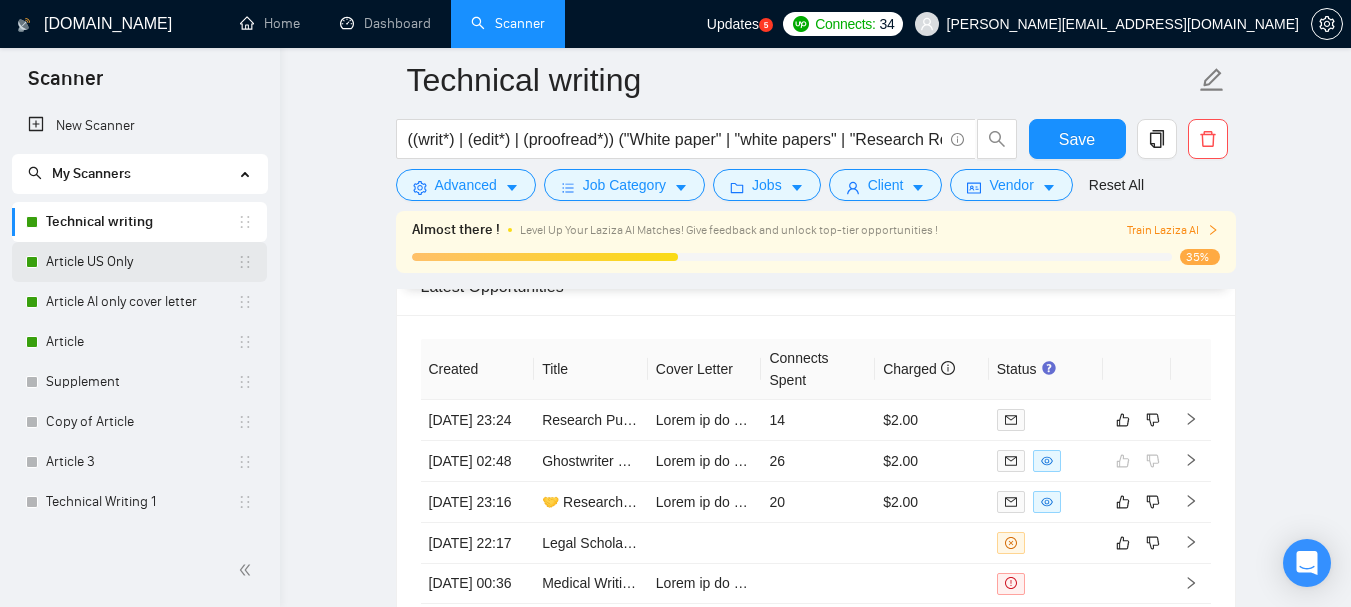 click on "Article US Only" at bounding box center (141, 262) 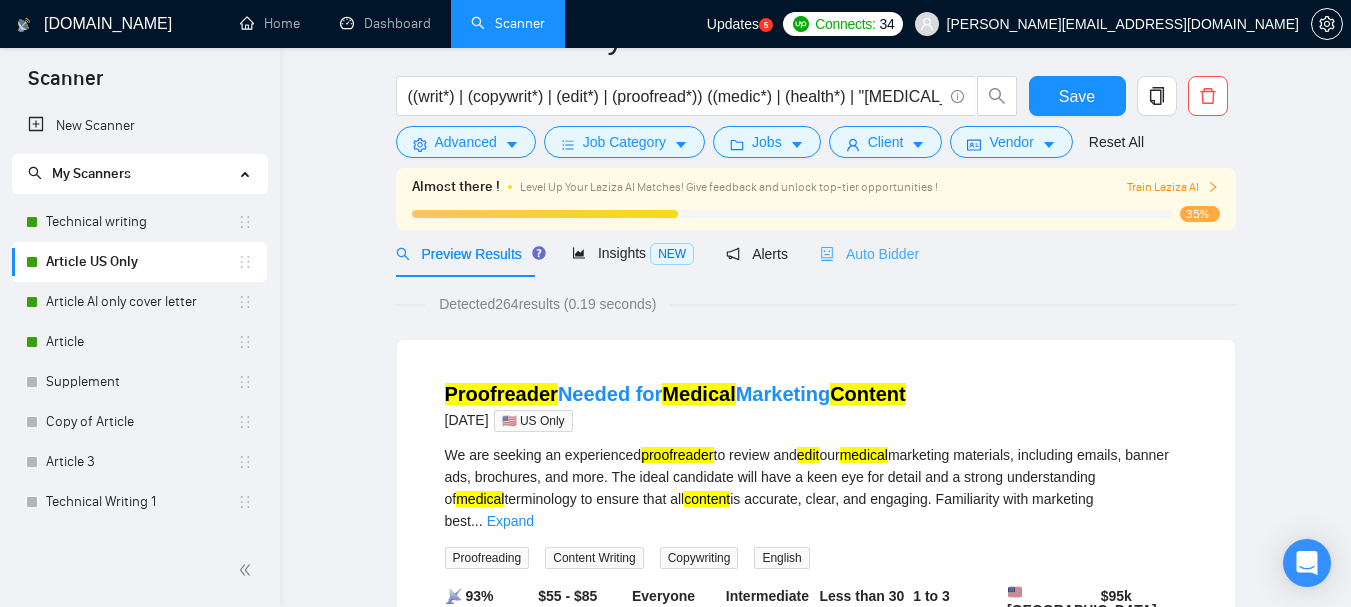 scroll, scrollTop: 0, scrollLeft: 0, axis: both 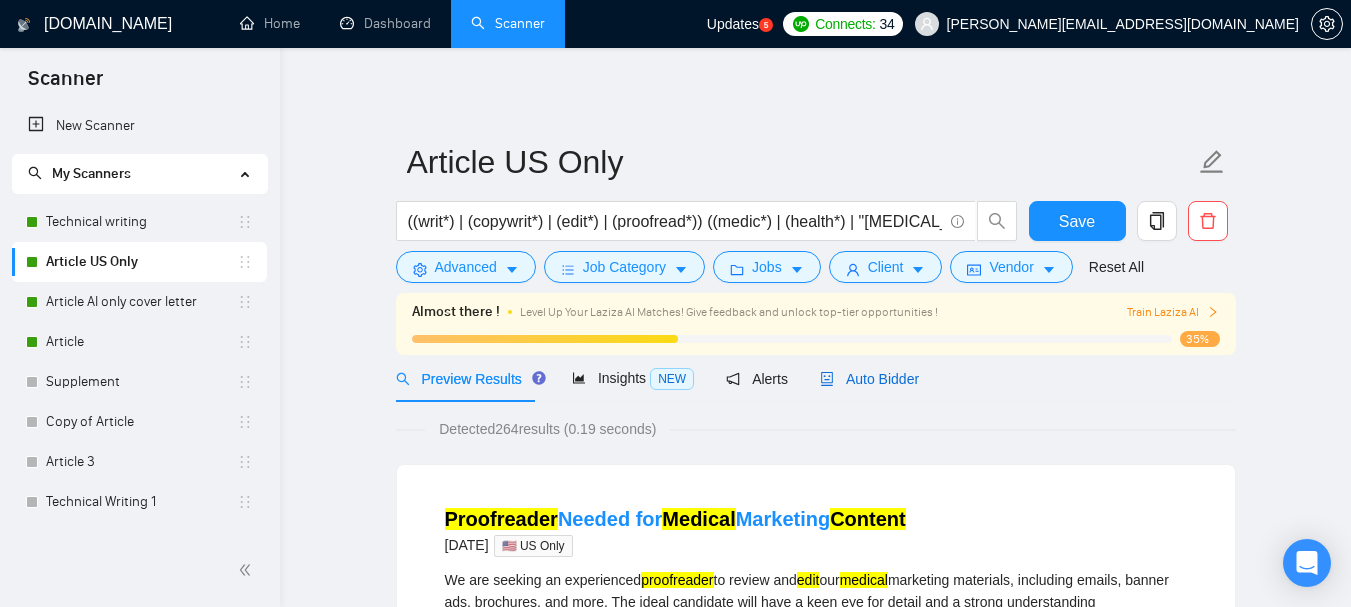 click on "Auto Bidder" at bounding box center [869, 379] 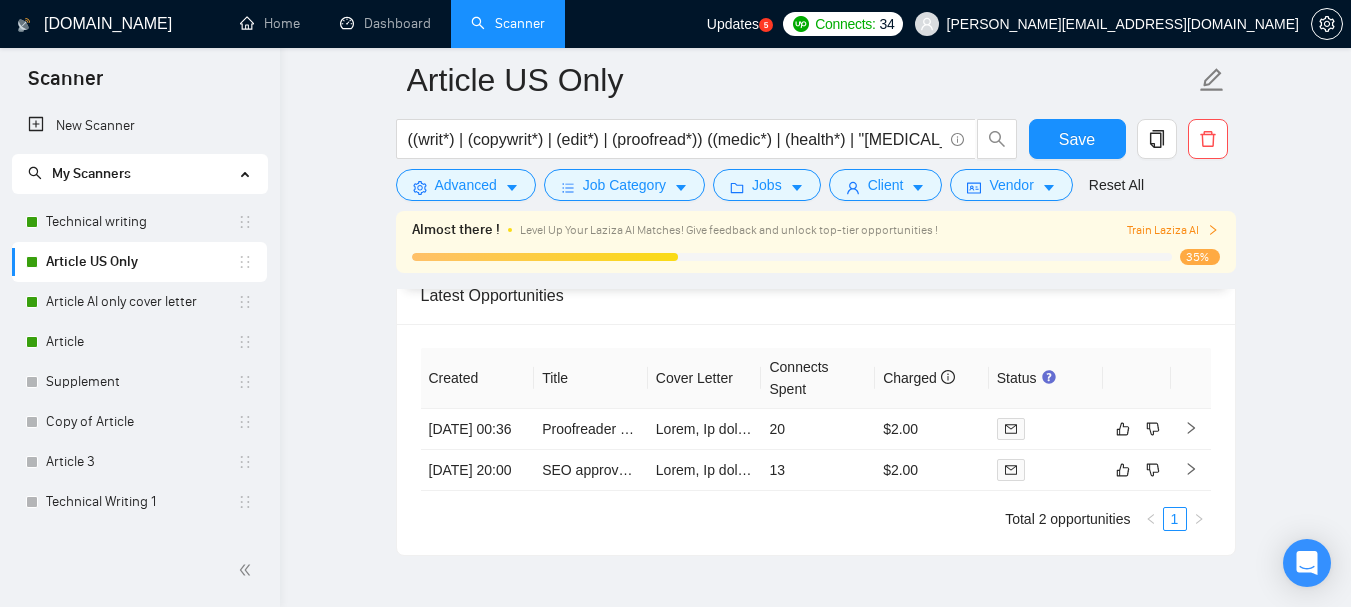 scroll, scrollTop: 4400, scrollLeft: 0, axis: vertical 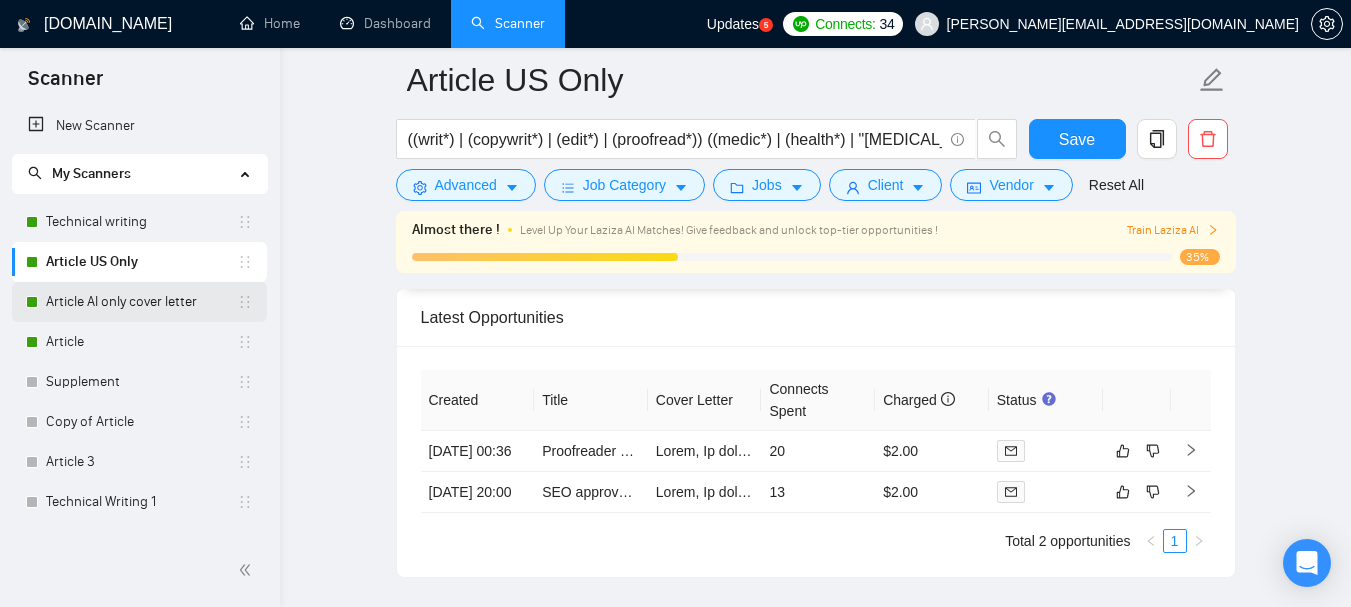 click on "Article AI only cover letter" at bounding box center [141, 302] 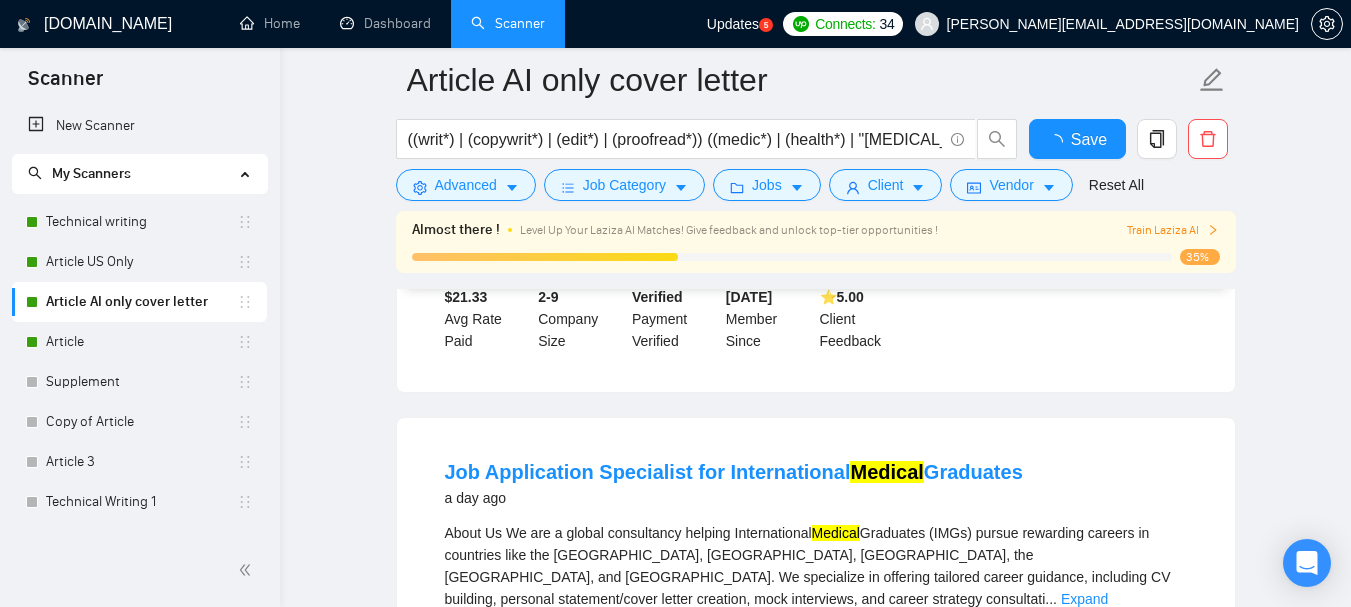 scroll, scrollTop: 4400, scrollLeft: 0, axis: vertical 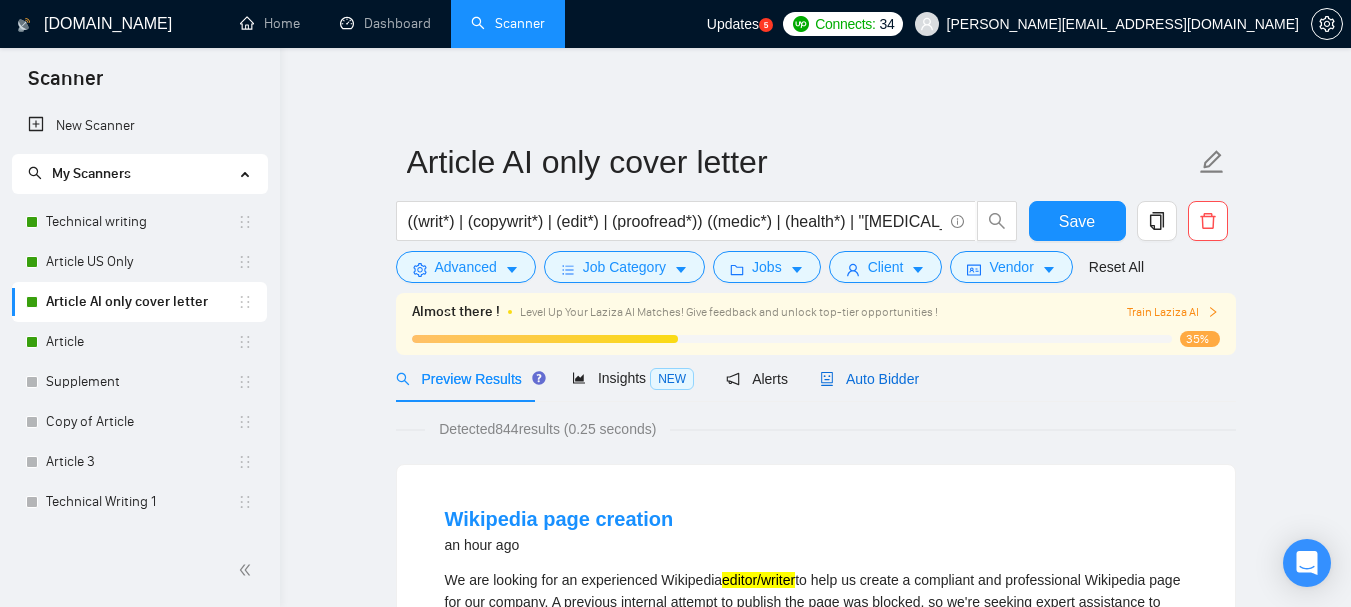 click on "Auto Bidder" at bounding box center (869, 379) 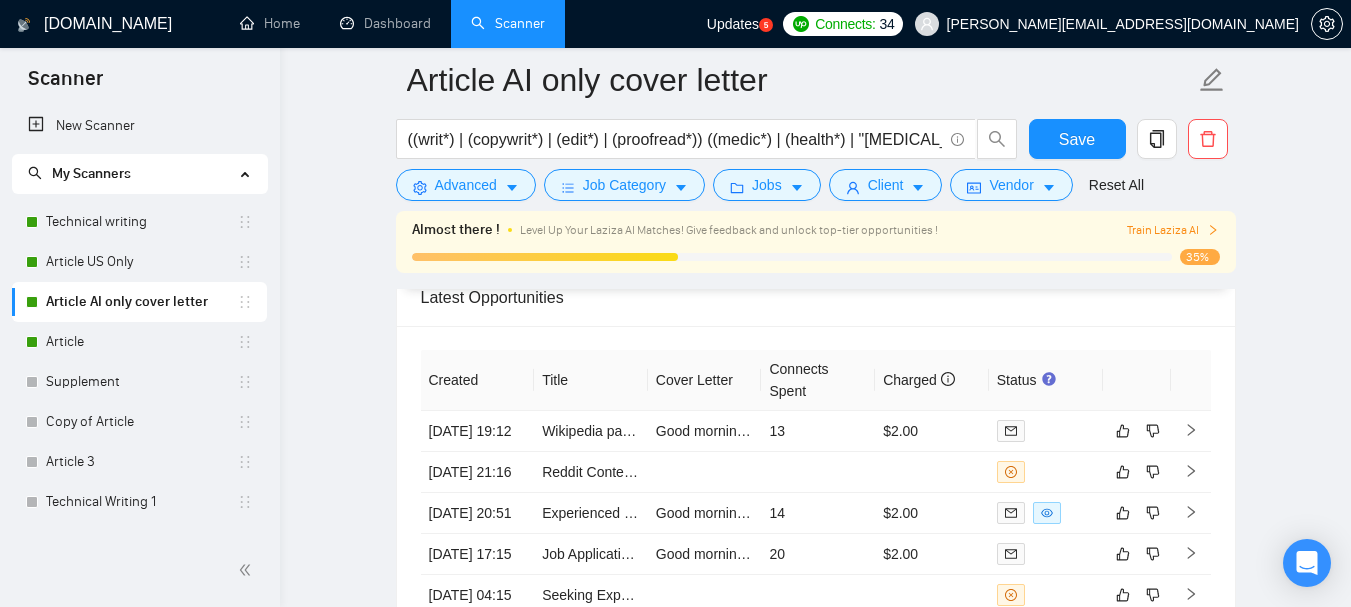 scroll, scrollTop: 4458, scrollLeft: 0, axis: vertical 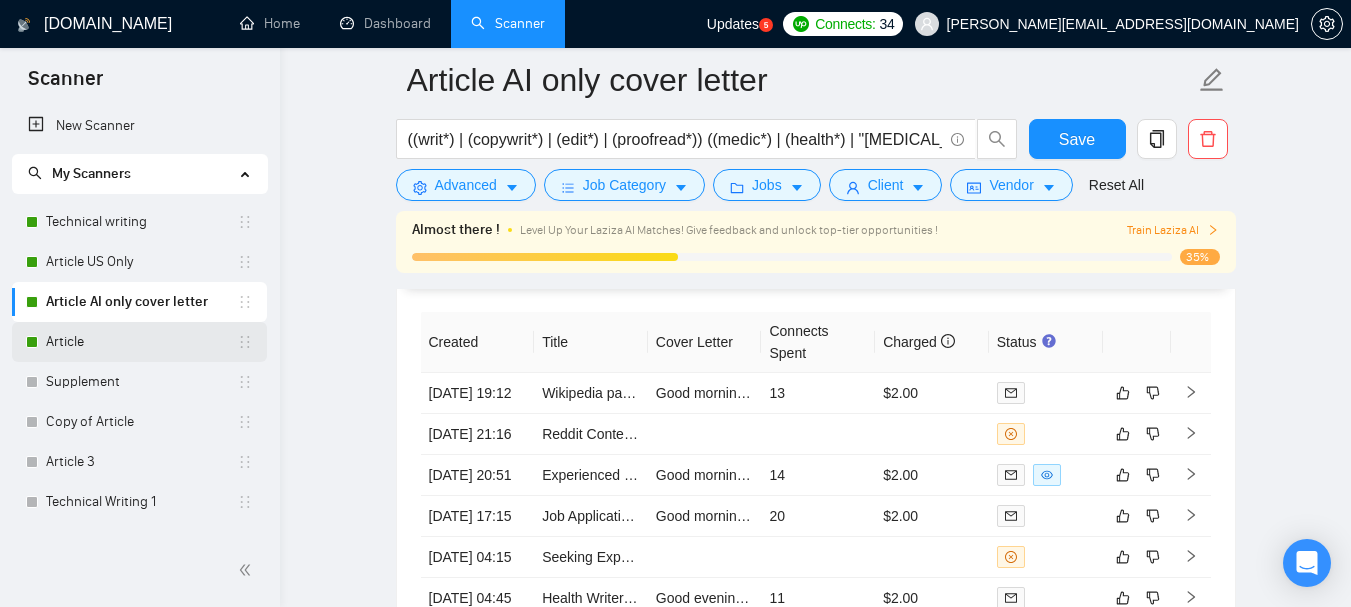 click on "Article" at bounding box center (141, 342) 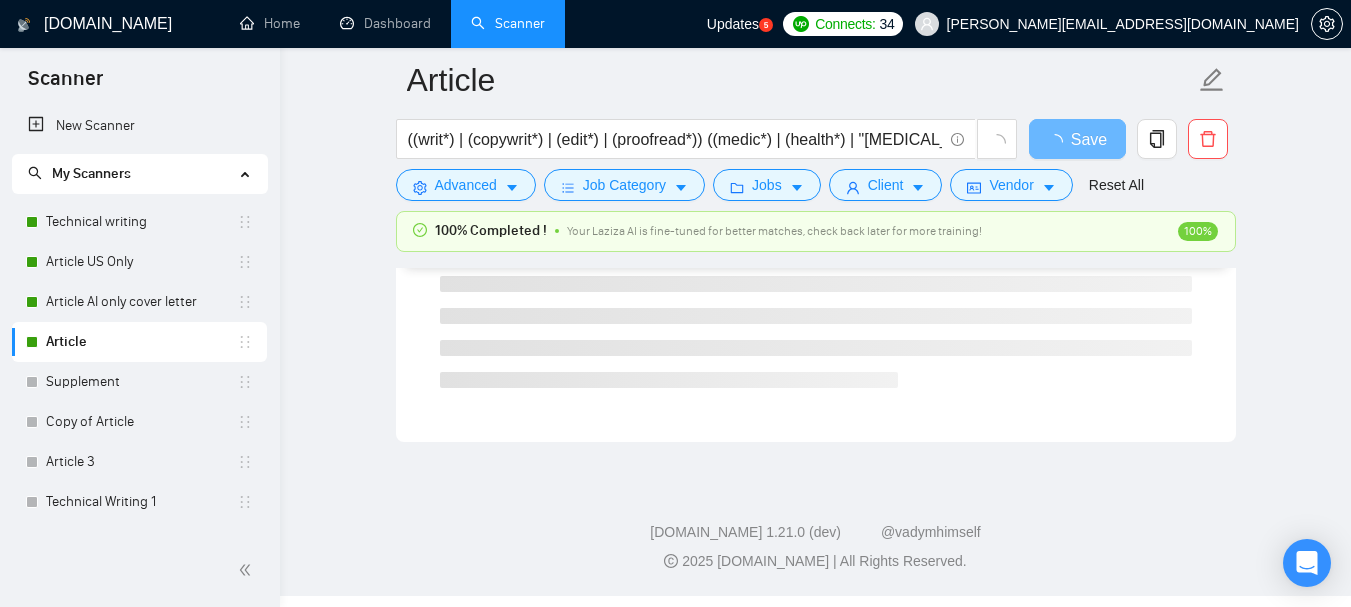 scroll, scrollTop: 1351, scrollLeft: 0, axis: vertical 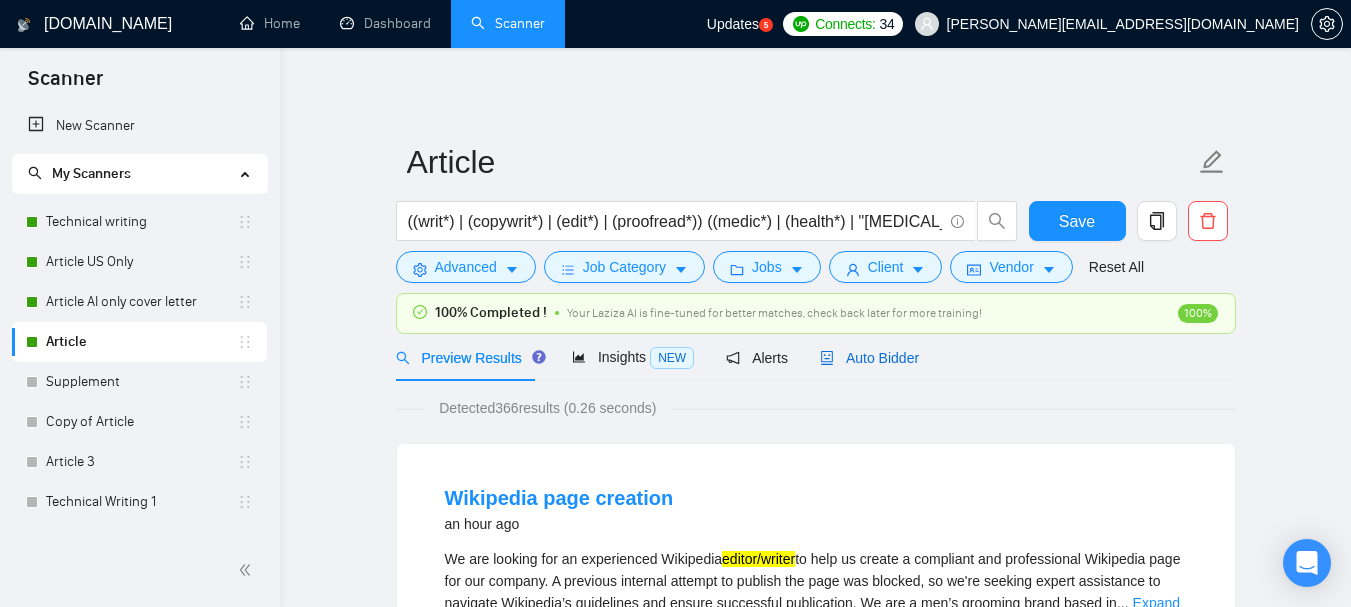 drag, startPoint x: 882, startPoint y: 358, endPoint x: 1365, endPoint y: 372, distance: 483.20285 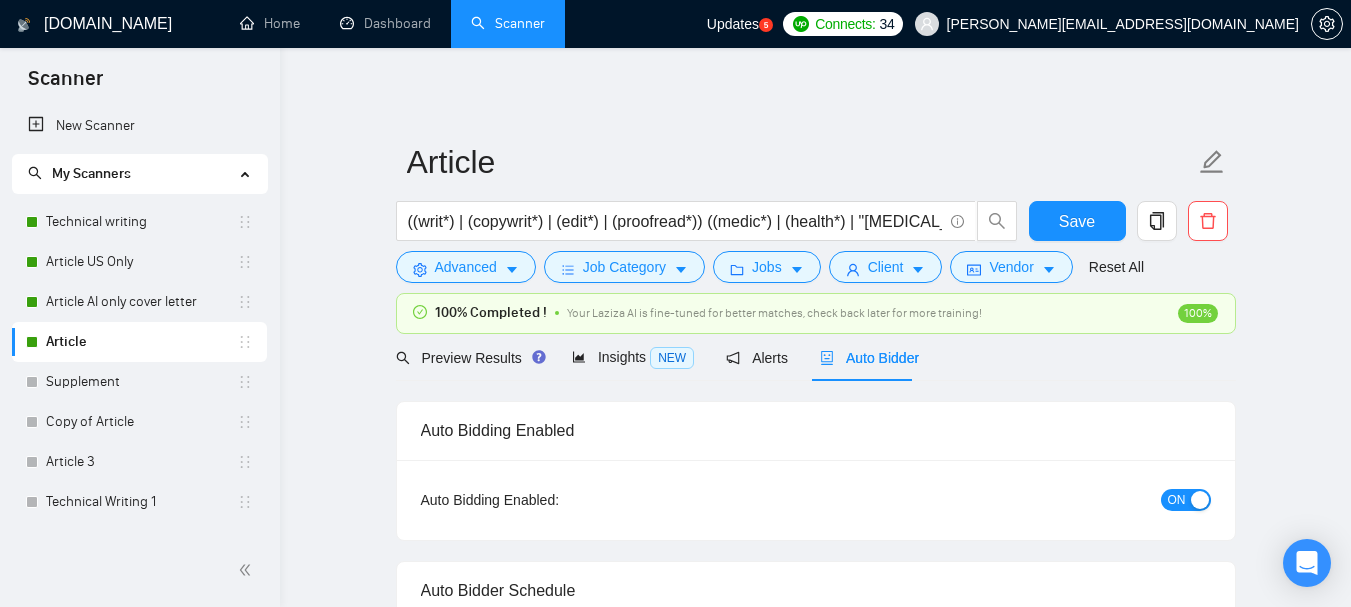 type 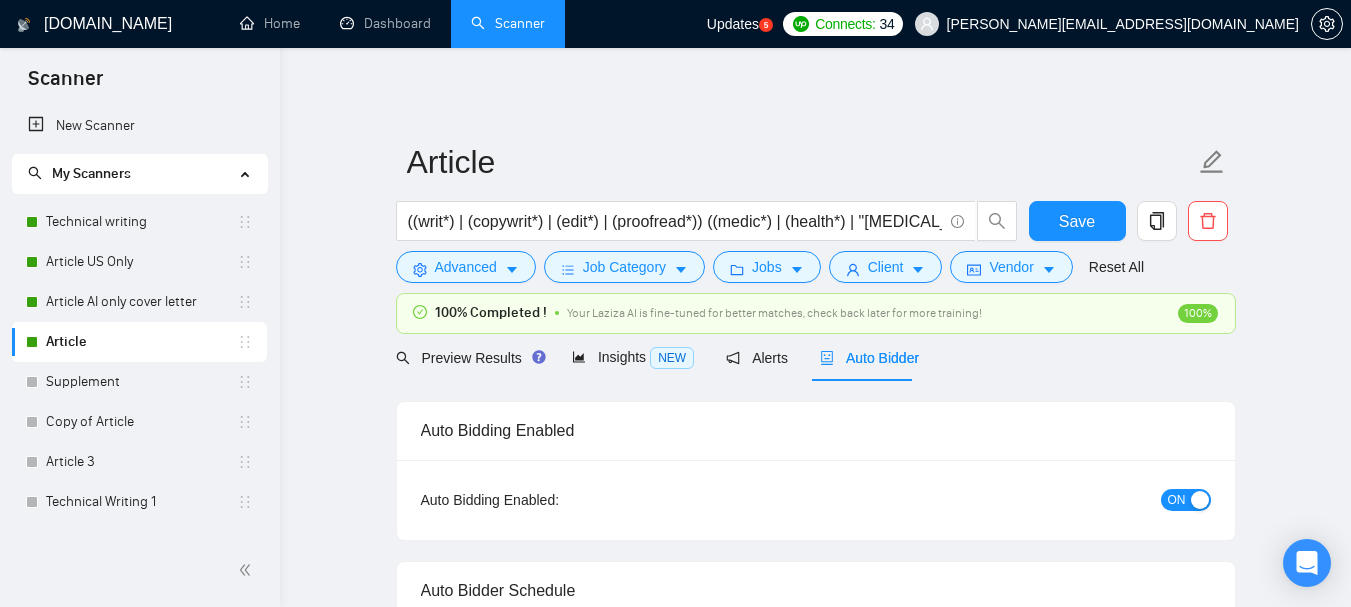 type 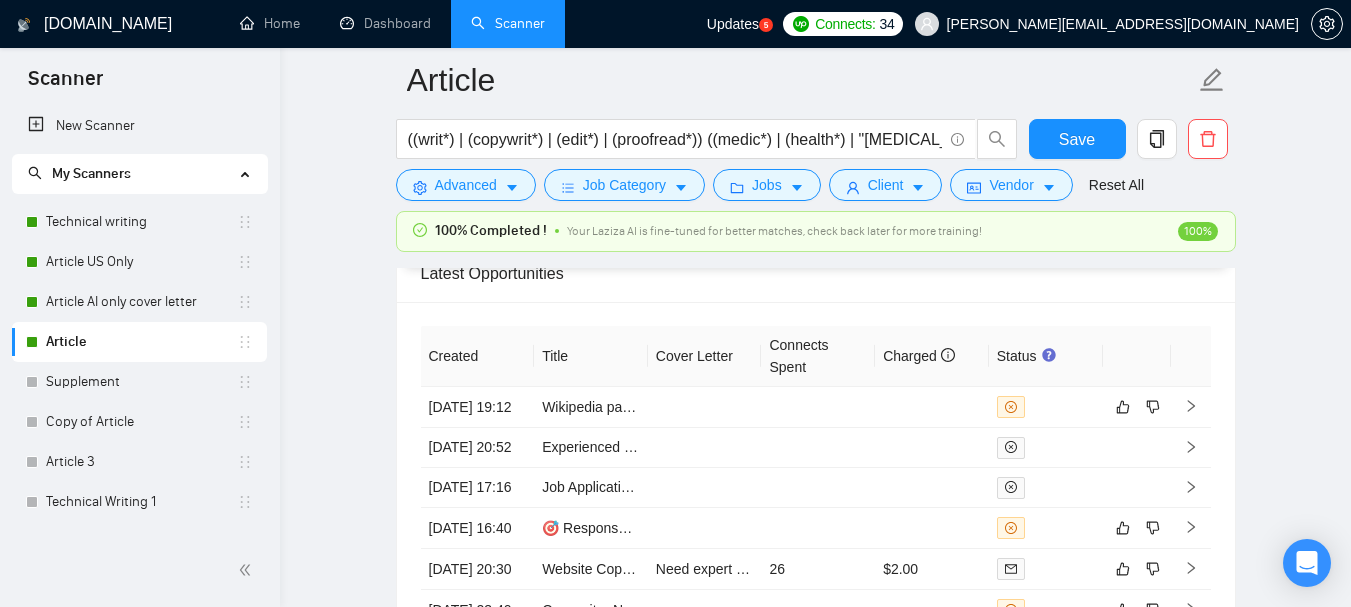 scroll, scrollTop: 4703, scrollLeft: 0, axis: vertical 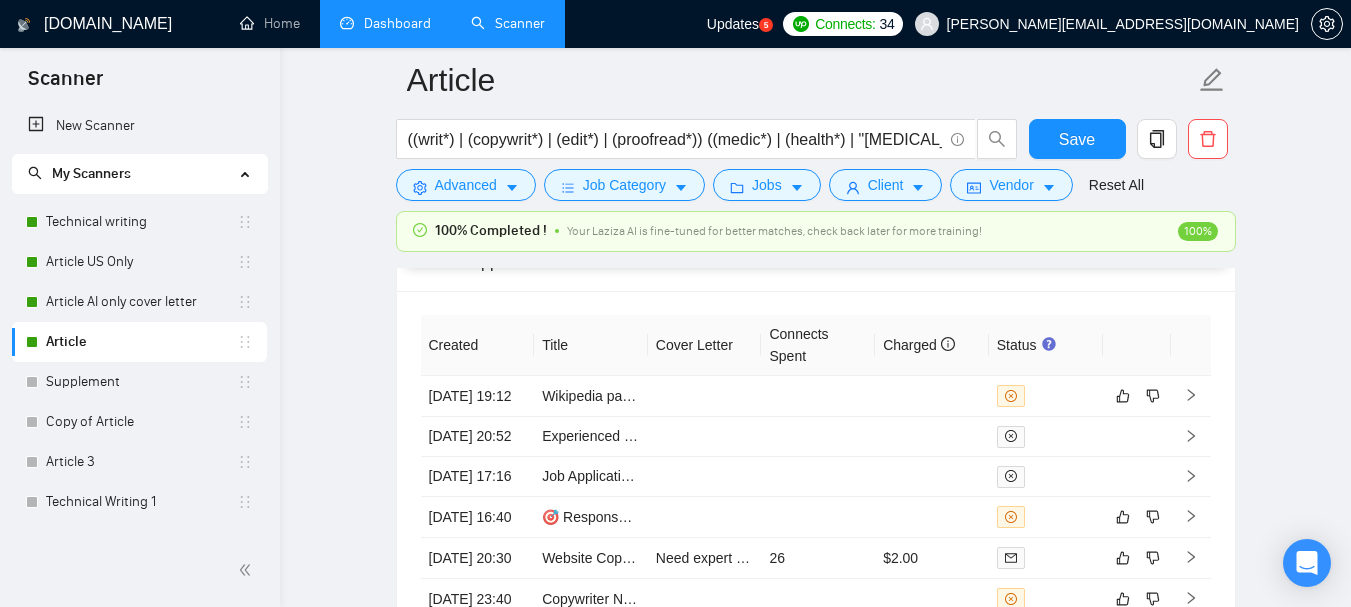 click on "Dashboard" at bounding box center [385, 23] 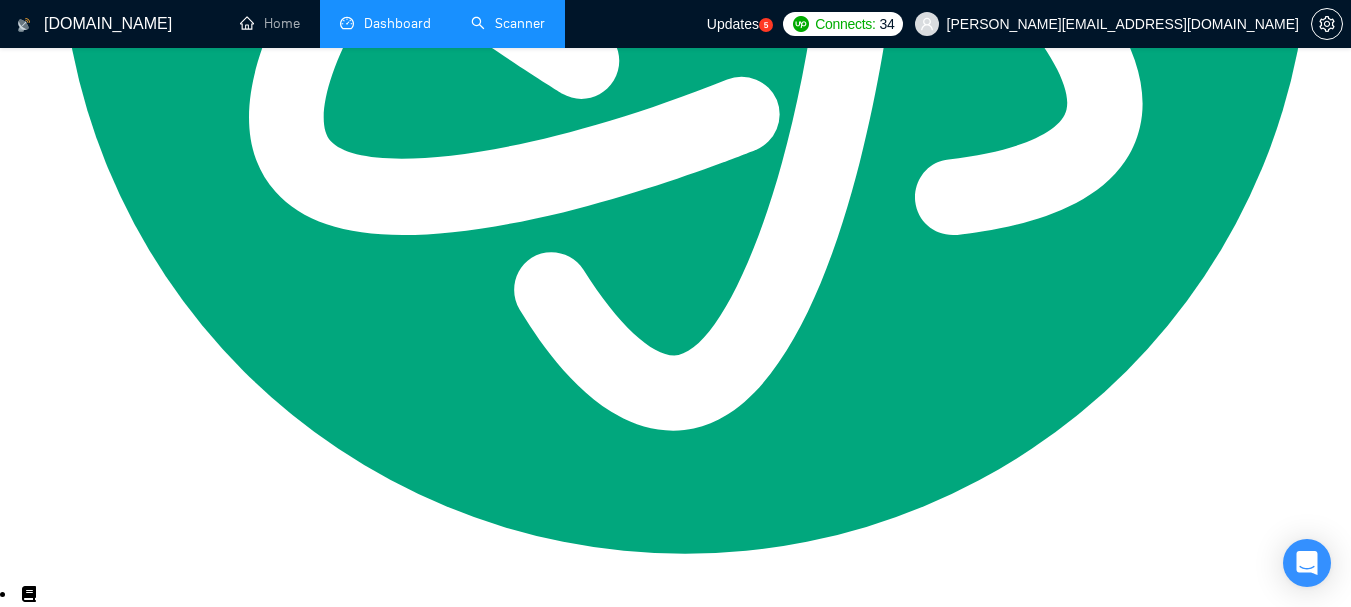 type on "[DATE]" 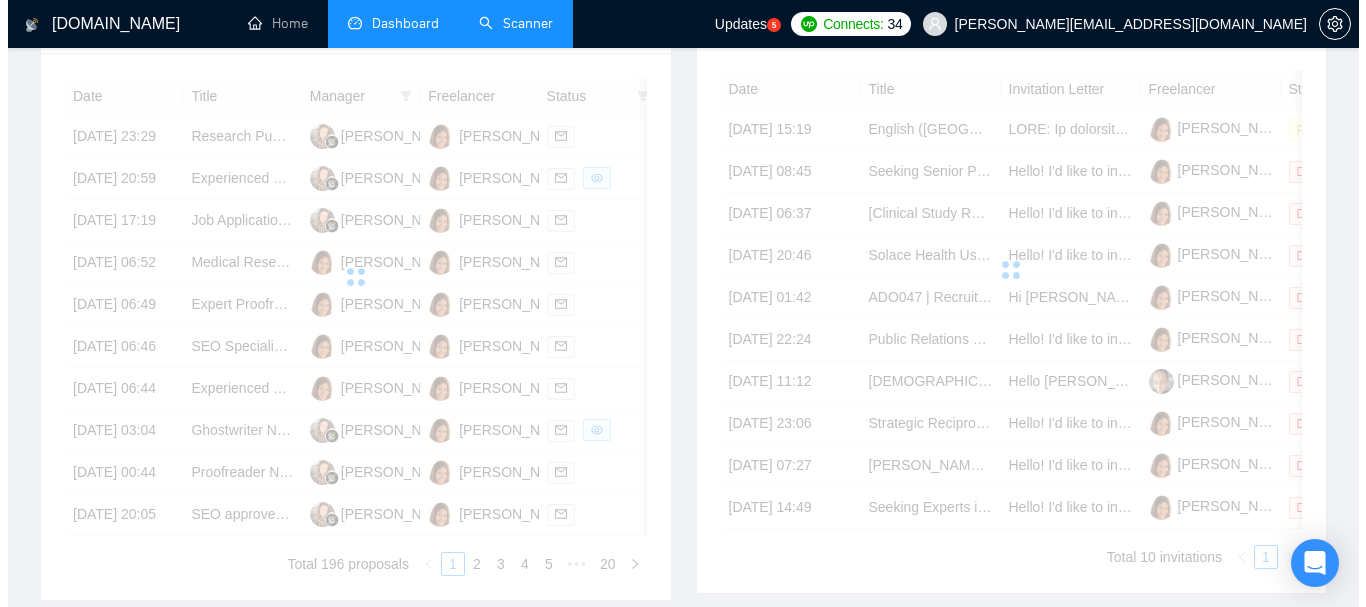 scroll, scrollTop: 612, scrollLeft: 0, axis: vertical 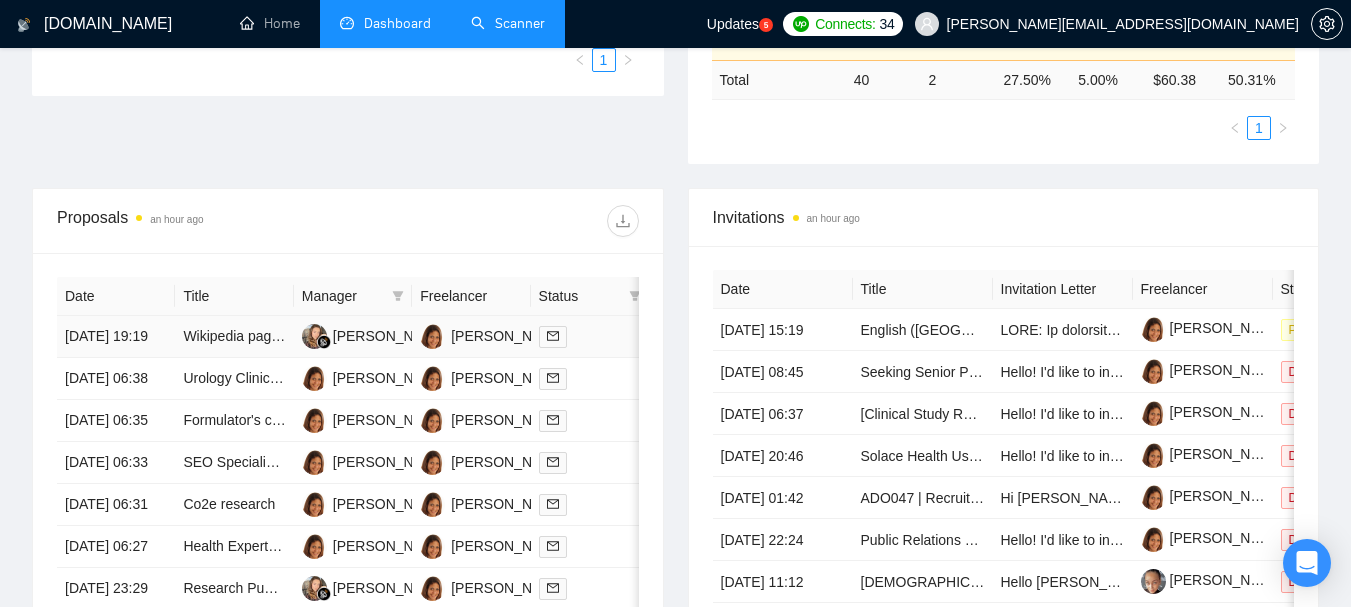 click on "[DATE] 19:19" at bounding box center (116, 337) 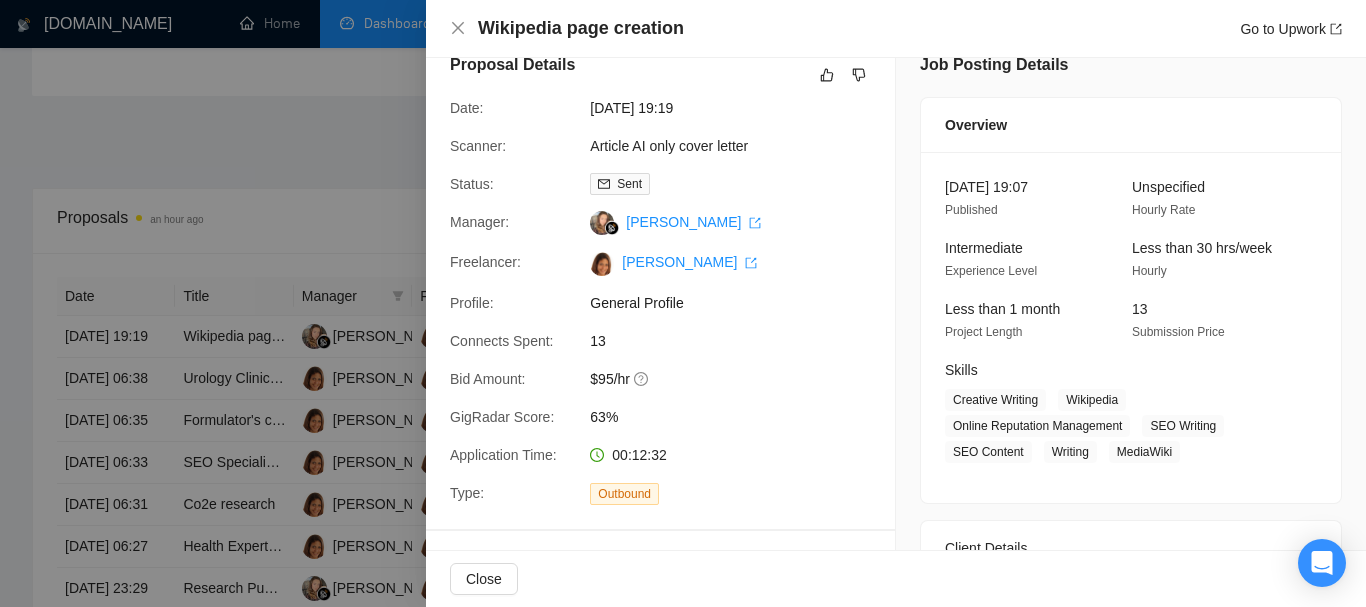scroll, scrollTop: 0, scrollLeft: 0, axis: both 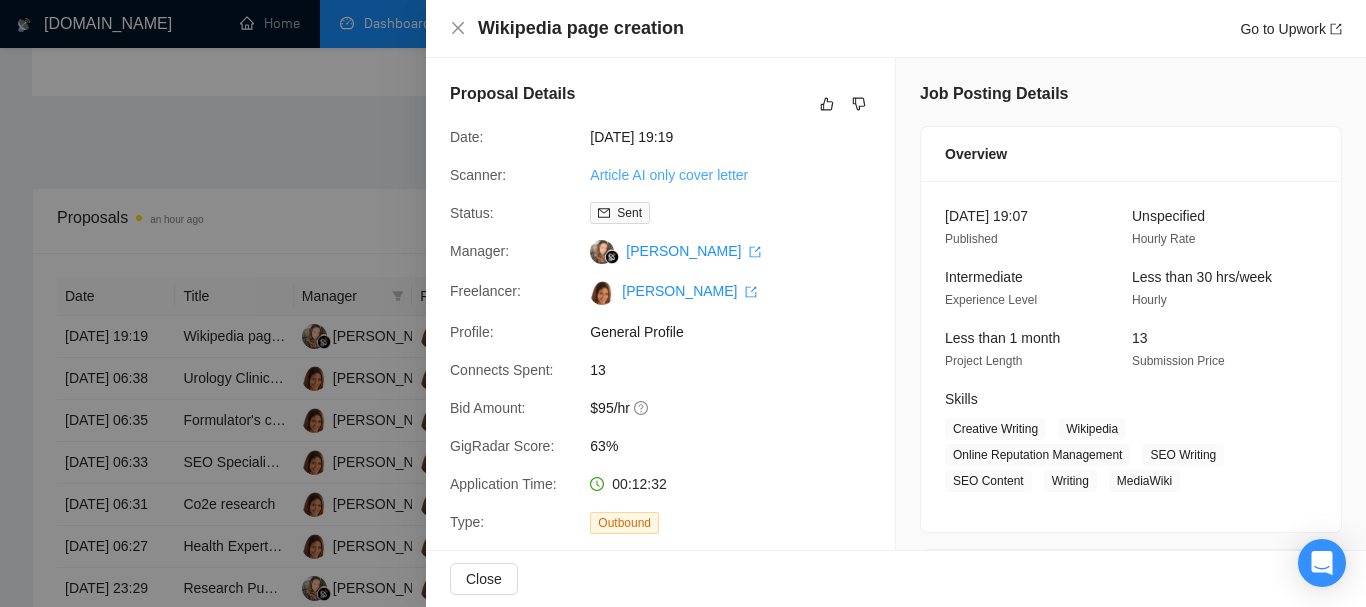 click on "Article AI only cover letter" at bounding box center [669, 175] 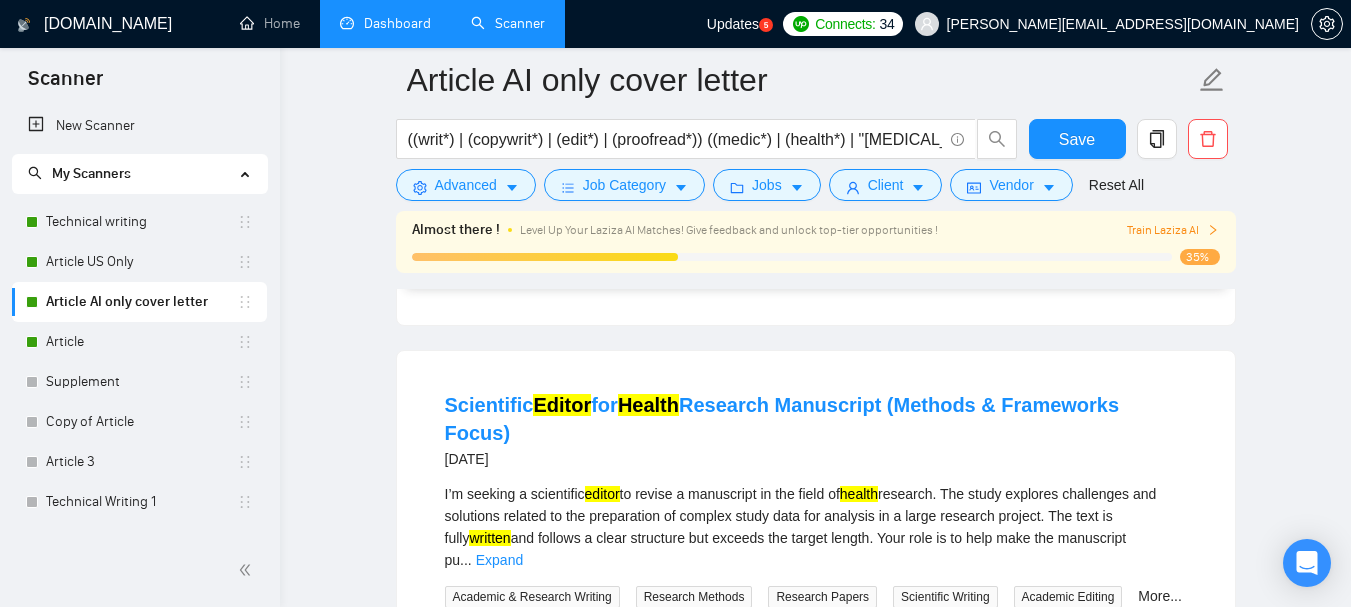 scroll, scrollTop: 4122, scrollLeft: 0, axis: vertical 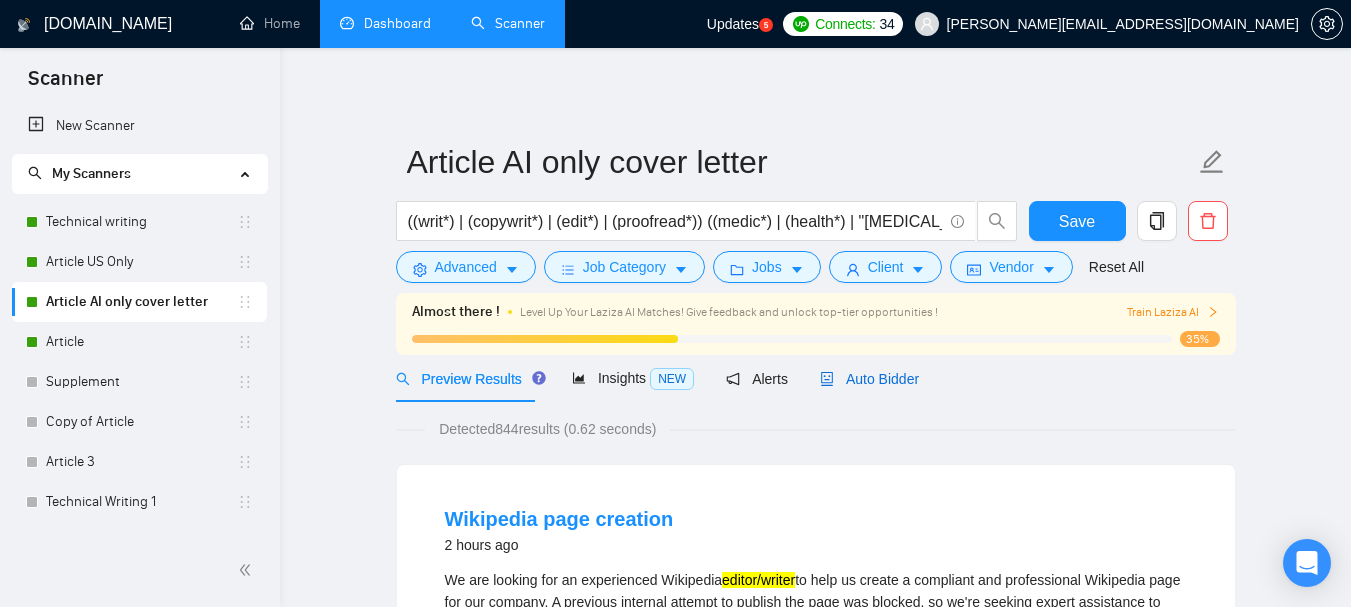 click on "Auto Bidder" at bounding box center (869, 379) 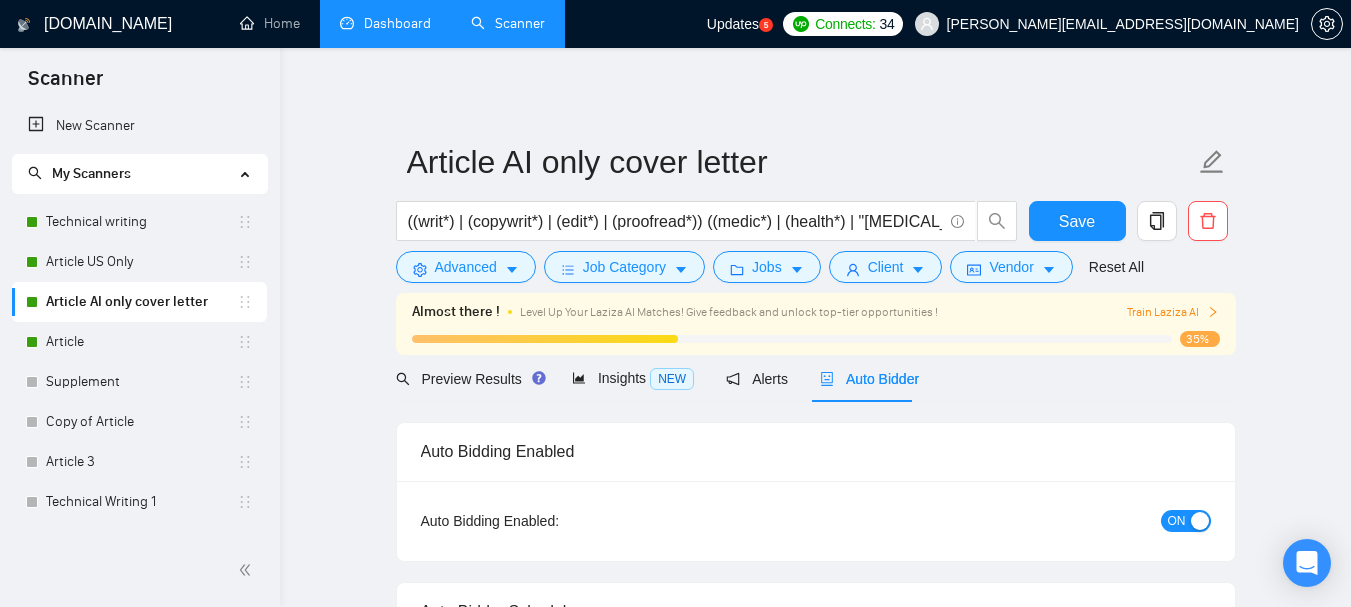 type 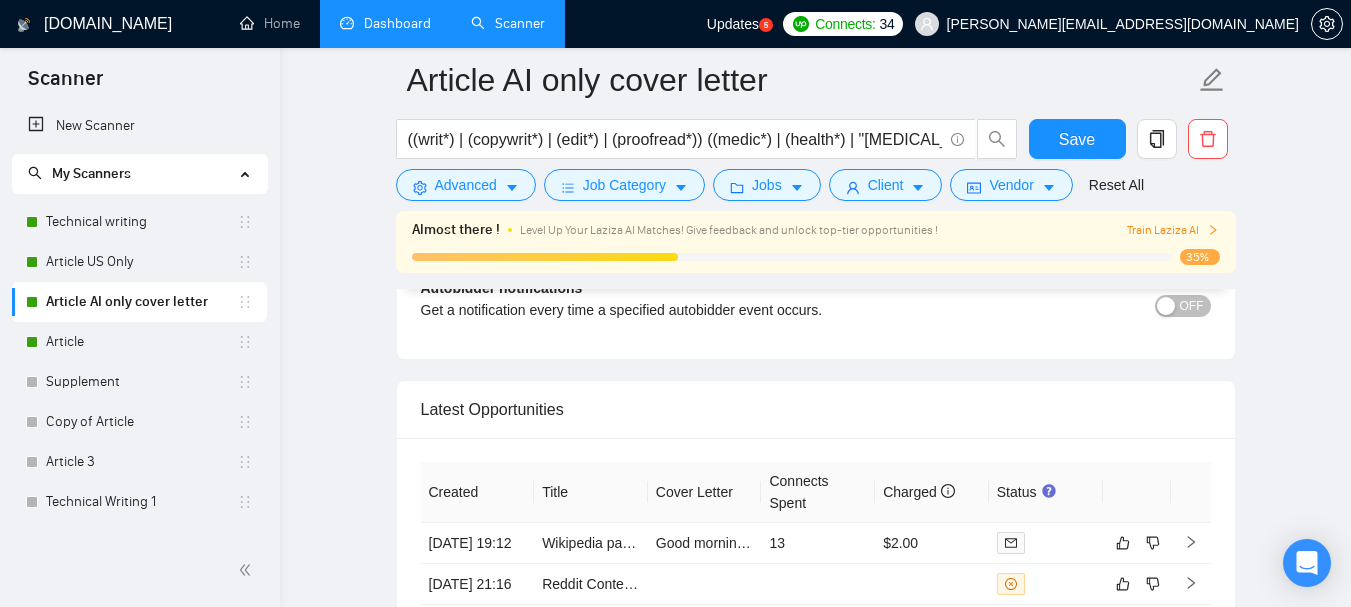 scroll, scrollTop: 4408, scrollLeft: 0, axis: vertical 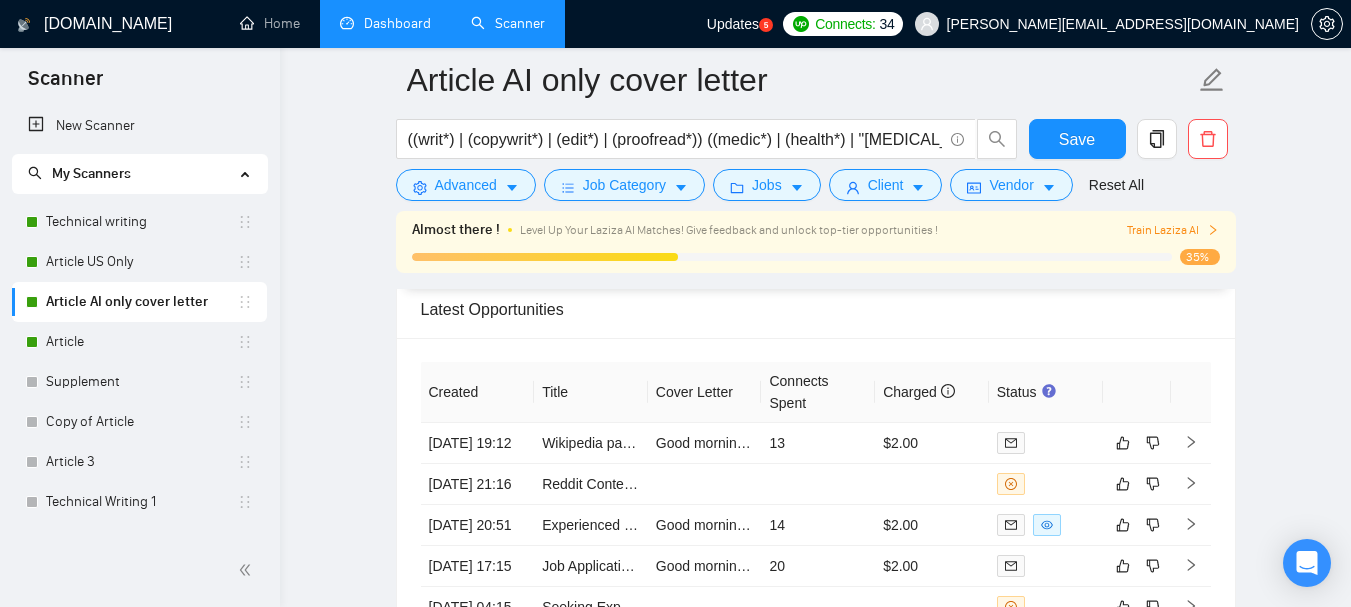 click on "Dashboard" at bounding box center (385, 23) 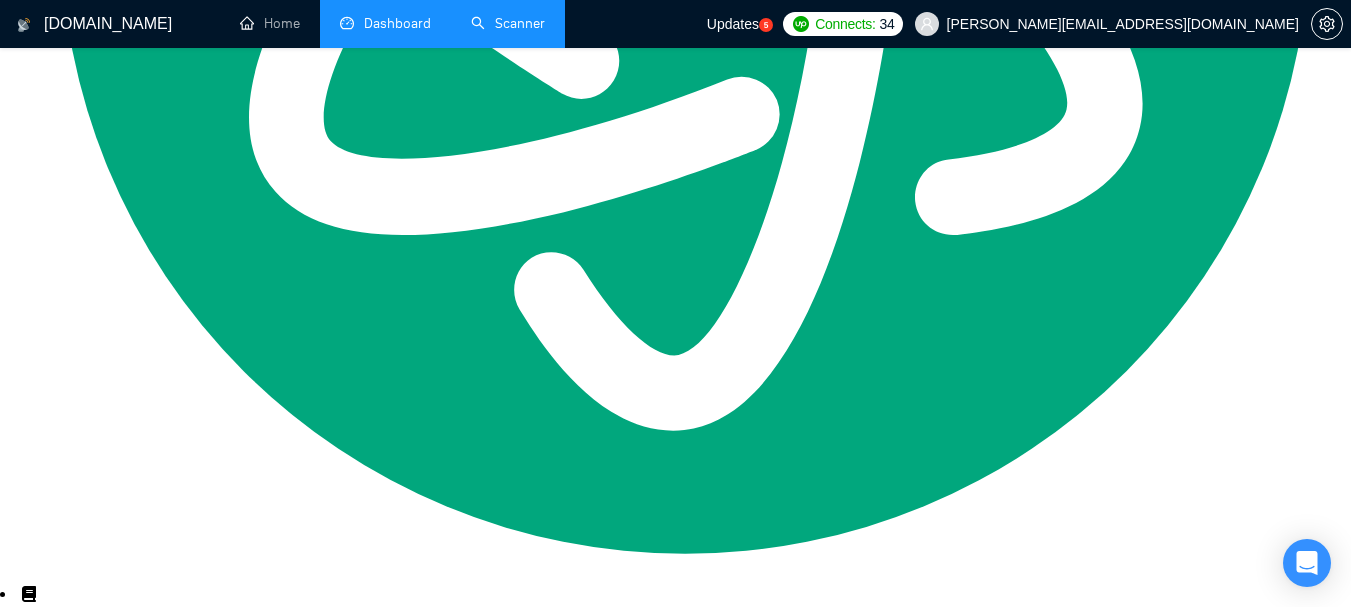 type on "[DATE]" 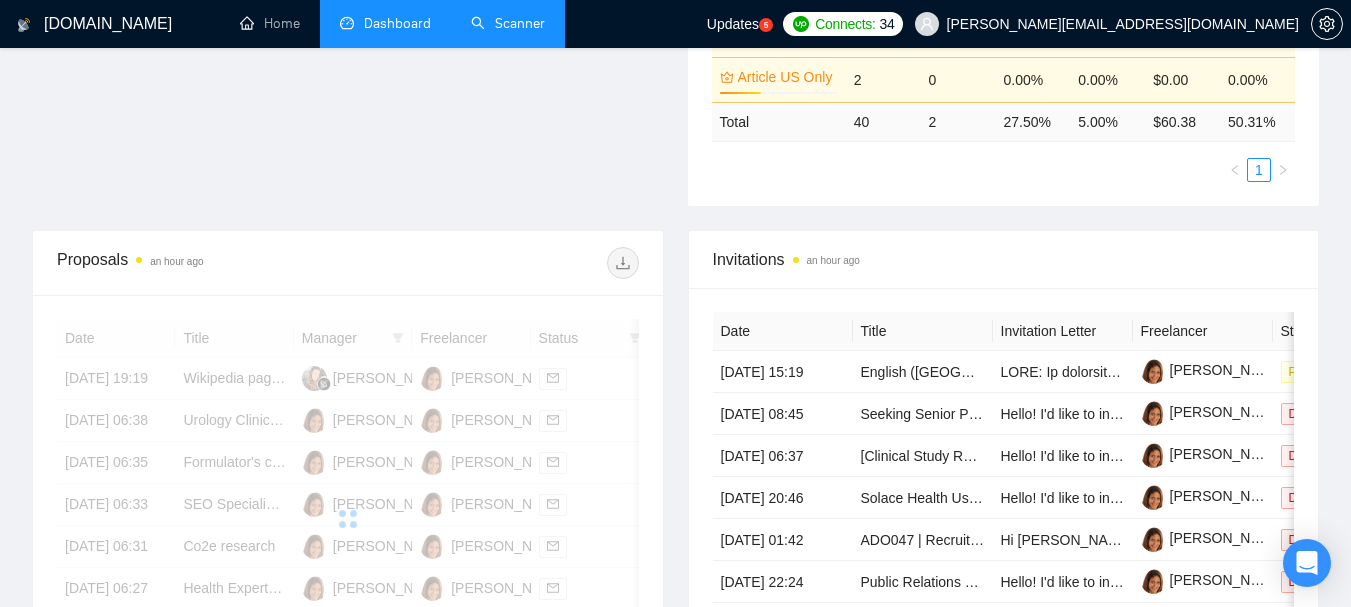 scroll, scrollTop: 612, scrollLeft: 0, axis: vertical 